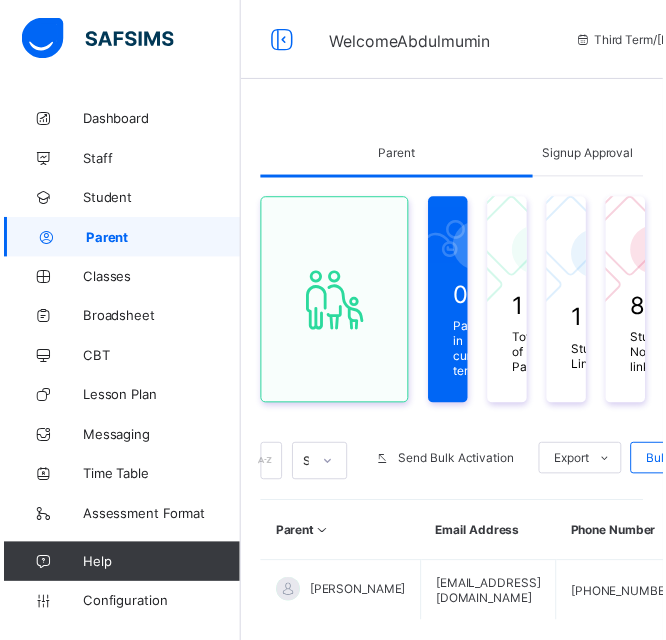 scroll, scrollTop: 0, scrollLeft: 0, axis: both 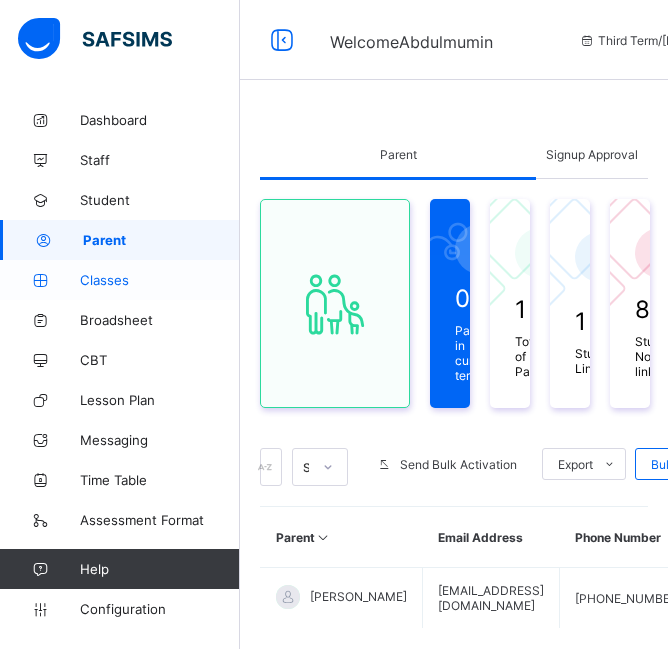 click on "Classes" at bounding box center (160, 280) 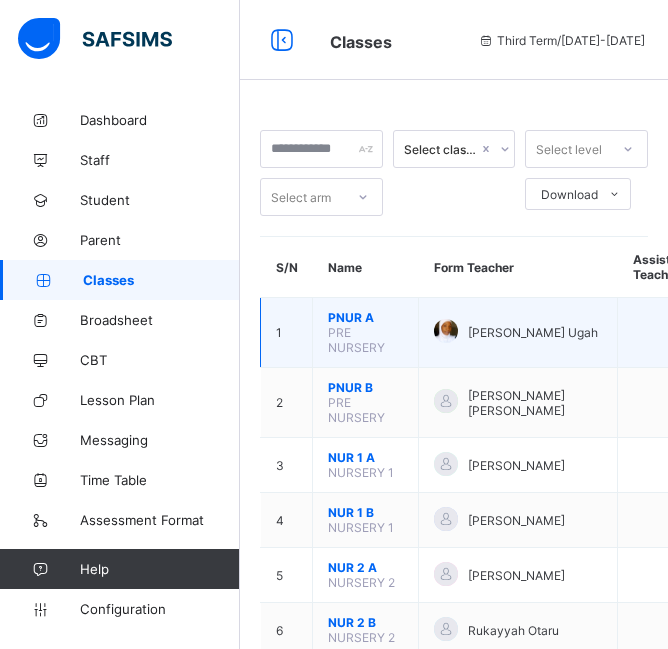 click on "[PERSON_NAME] Ugah" at bounding box center [533, 332] 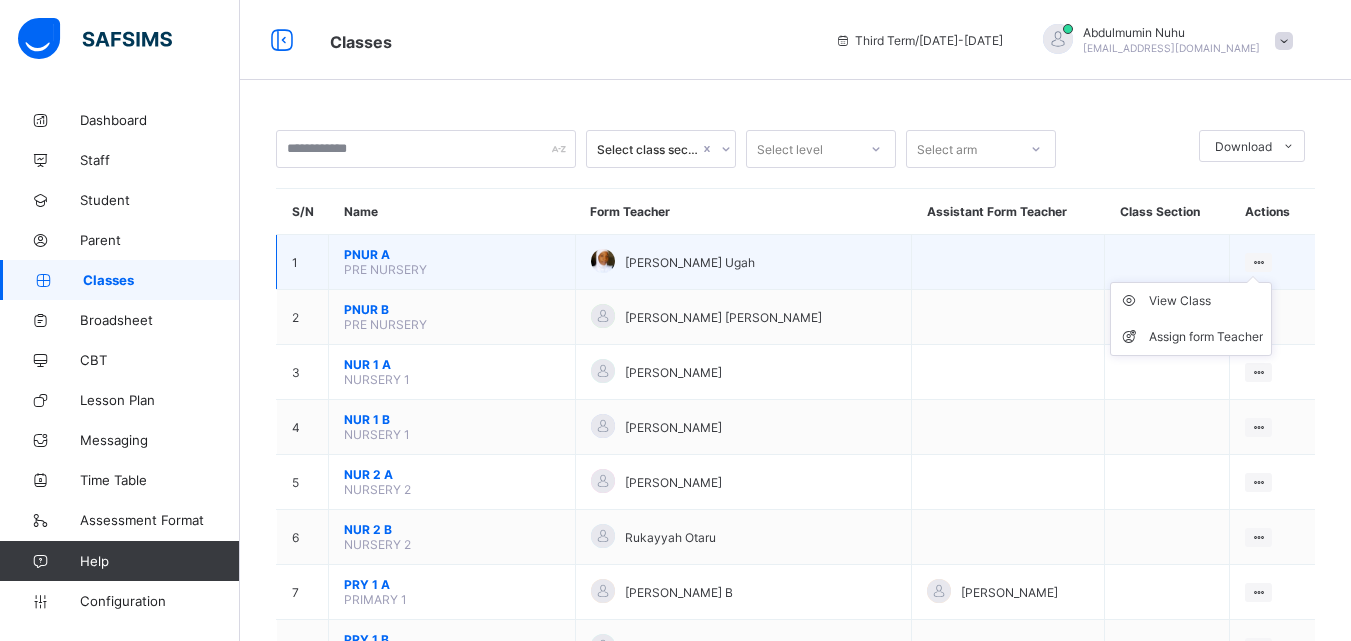 click at bounding box center [1258, 262] 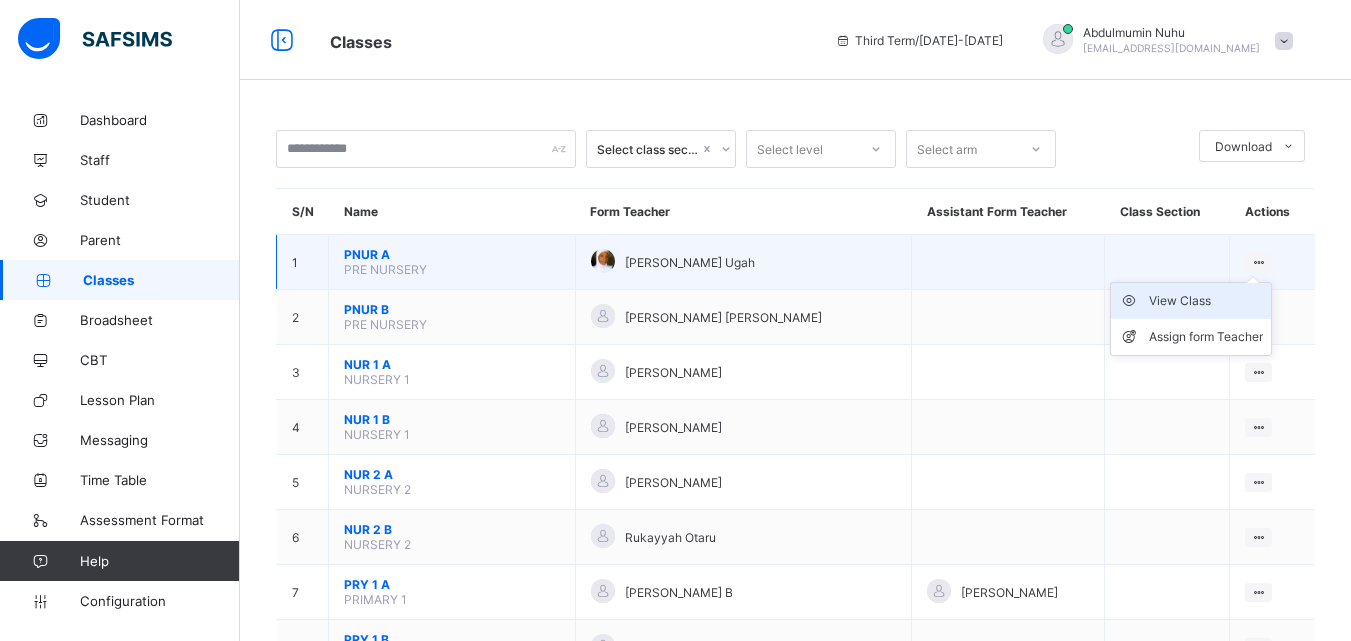 click on "View Class" at bounding box center [1206, 301] 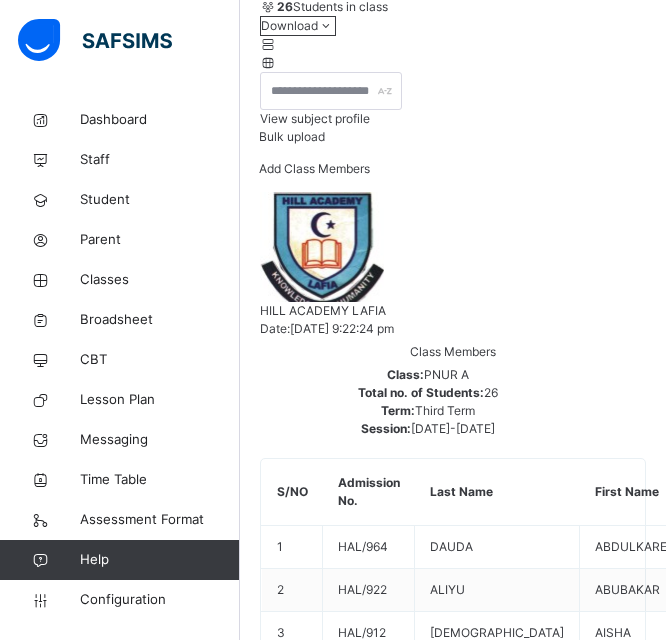 scroll, scrollTop: 257, scrollLeft: 0, axis: vertical 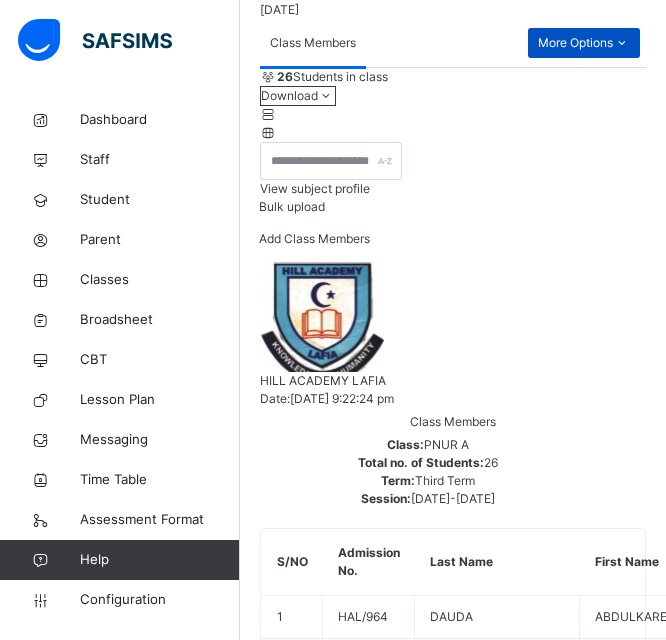click on "More Options" at bounding box center (584, 43) 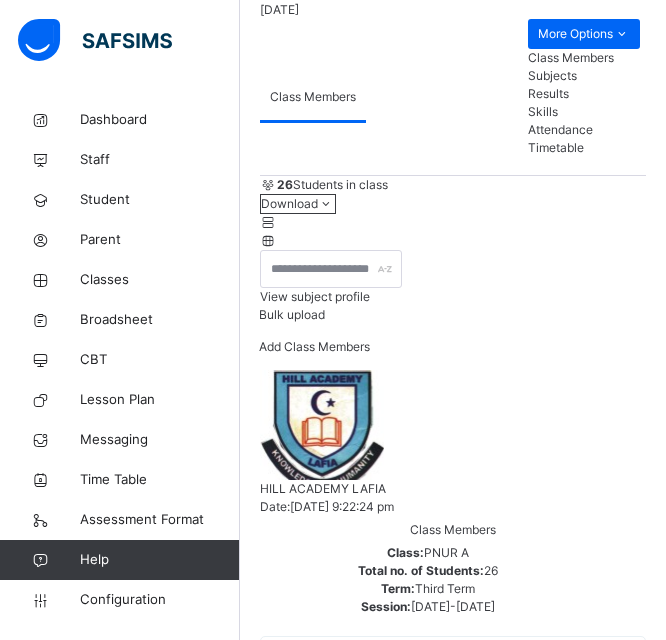 click on "Subjects" at bounding box center (584, 76) 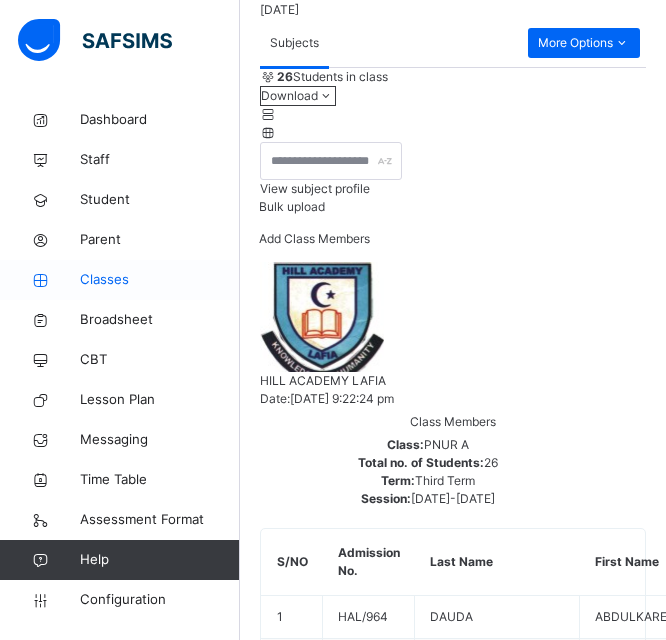 click on "Classes" at bounding box center [160, 280] 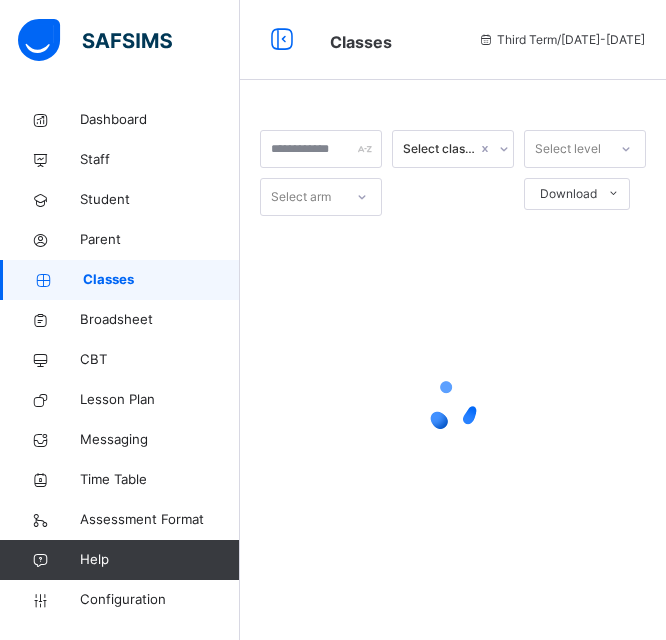 scroll, scrollTop: 0, scrollLeft: 0, axis: both 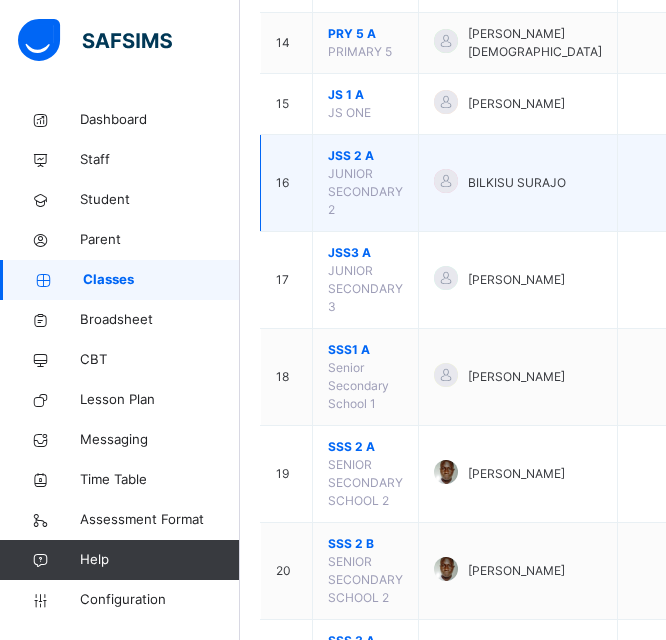 click at bounding box center (699, 183) 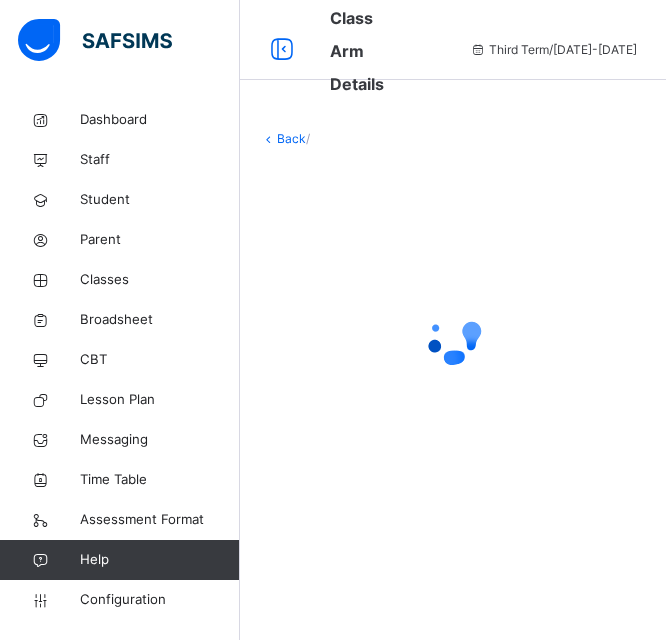 scroll, scrollTop: 0, scrollLeft: 0, axis: both 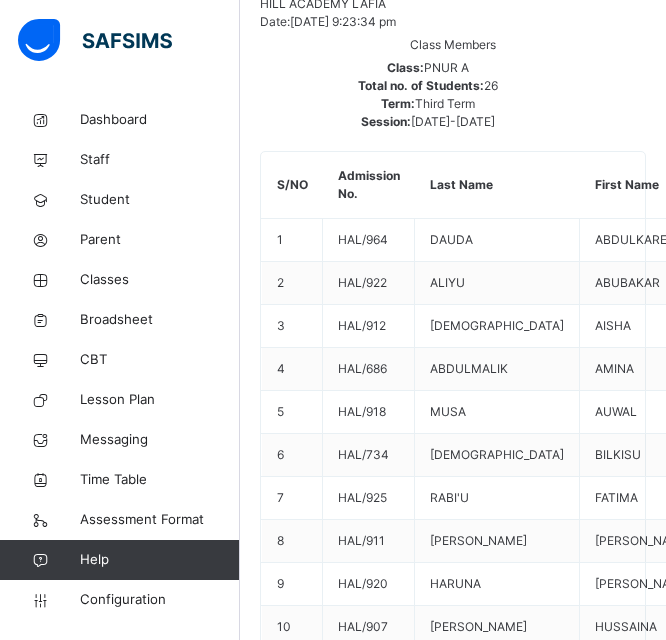 click on "View Profile Remove from Class Transfer Student" at bounding box center (607, 1439) 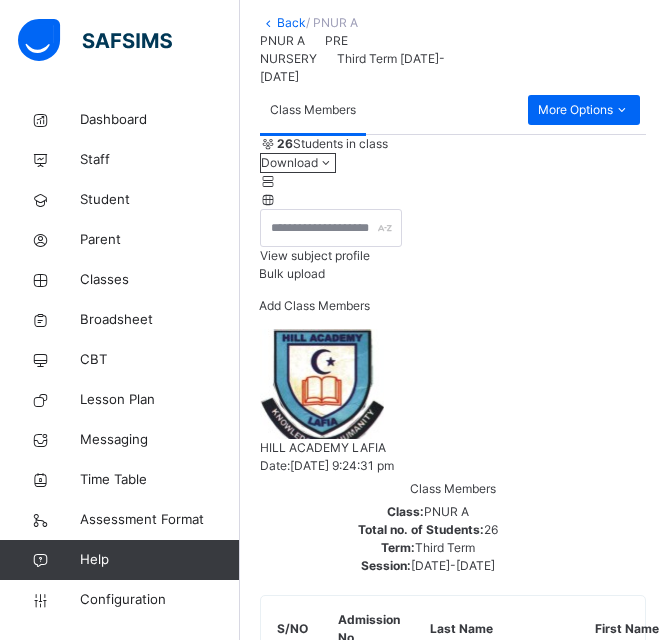 scroll, scrollTop: 124, scrollLeft: 0, axis: vertical 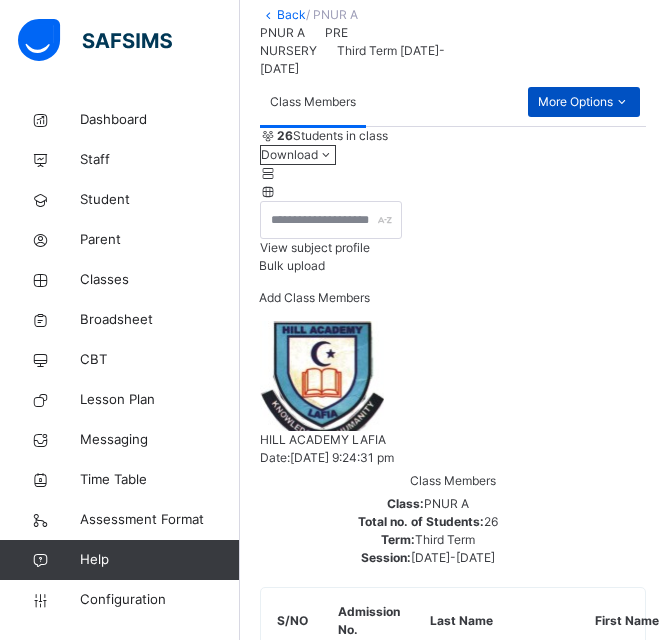 click on "More Options" at bounding box center [584, 102] 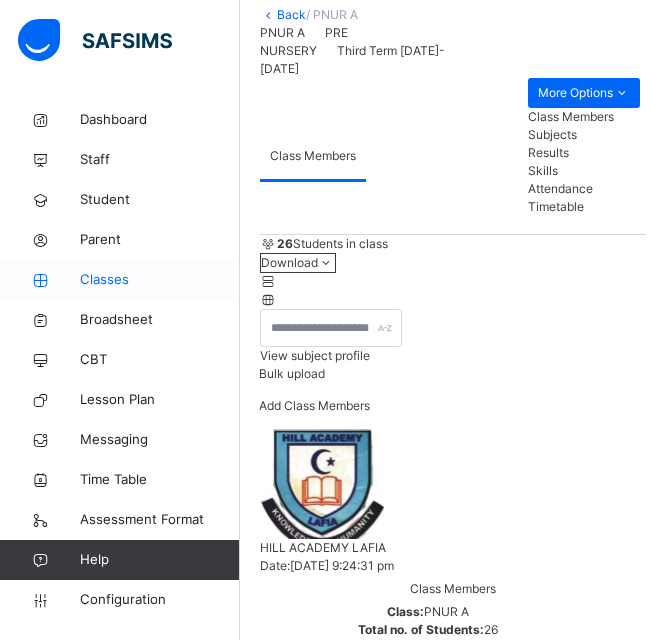 click on "Classes" at bounding box center (120, 280) 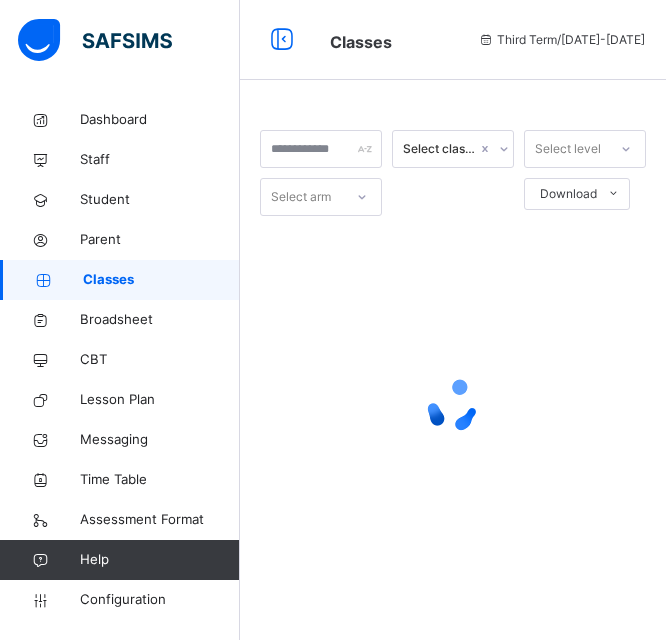 scroll, scrollTop: 0, scrollLeft: 0, axis: both 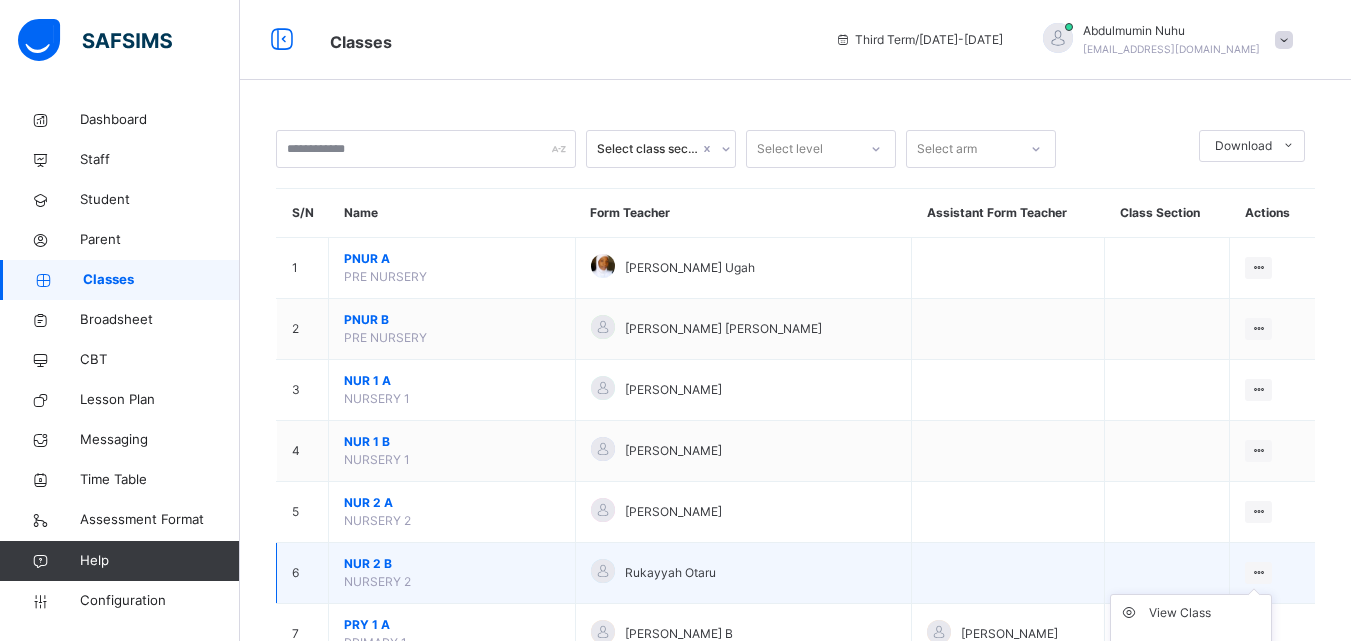 click on "View Class Assign form Teacher" at bounding box center [1191, 631] 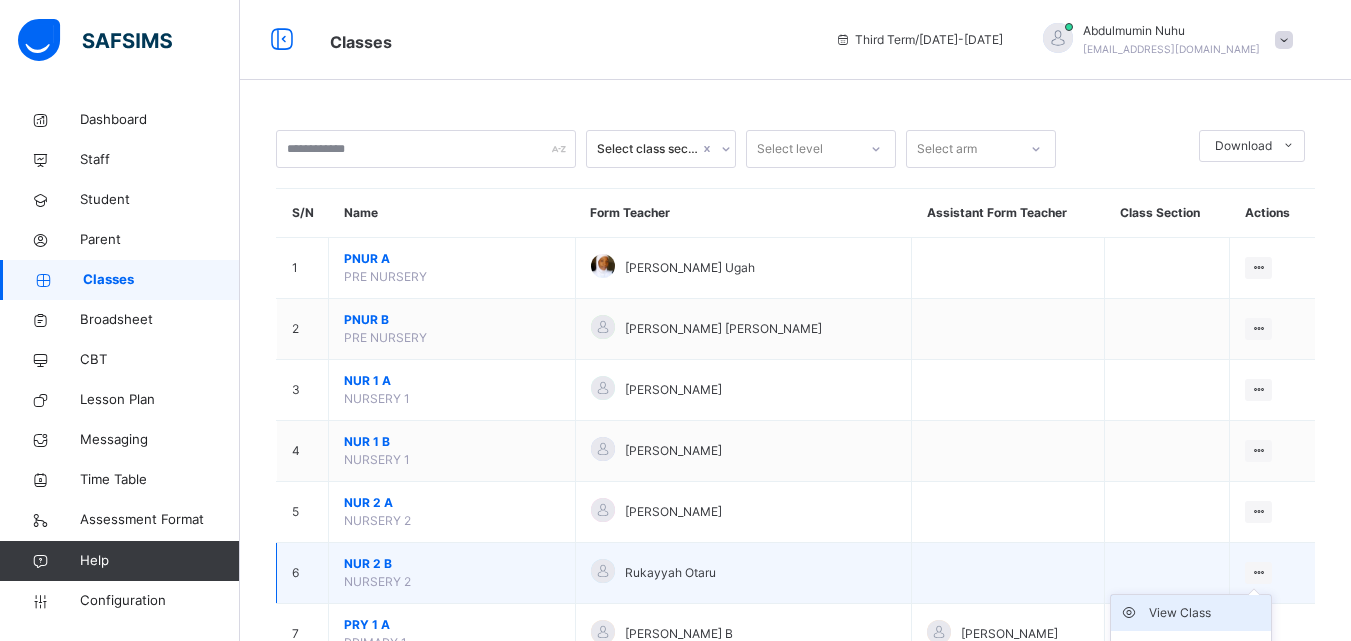click on "View Class" at bounding box center [1206, 613] 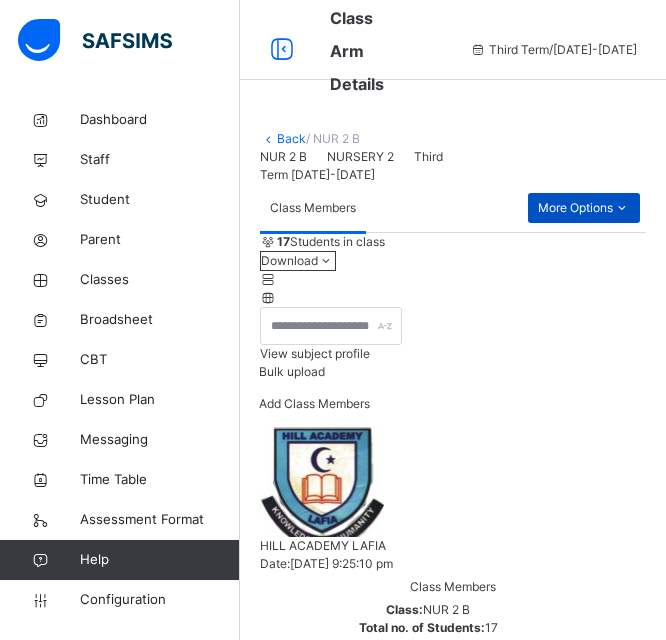 click on "More Options" at bounding box center [584, 208] 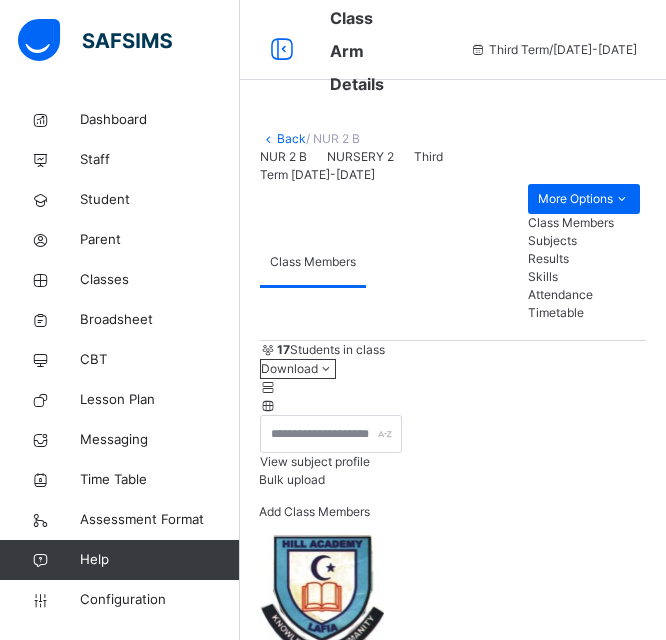 click on "Subjects" at bounding box center [584, 241] 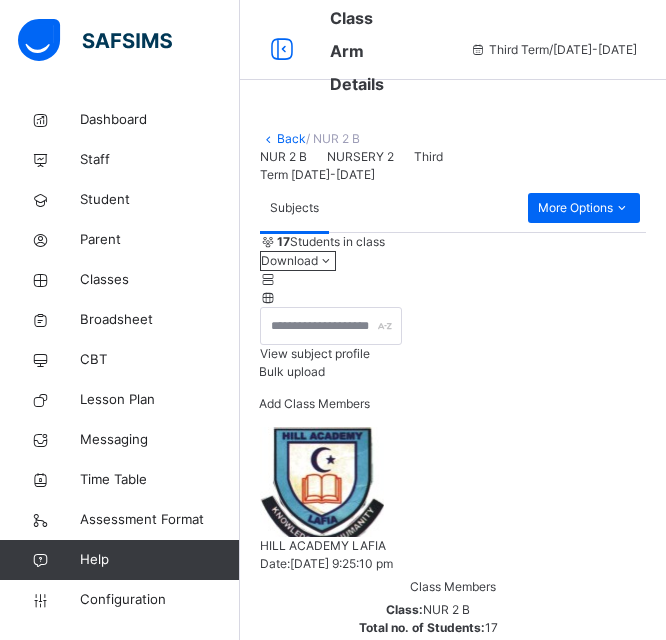 scroll, scrollTop: 560, scrollLeft: 0, axis: vertical 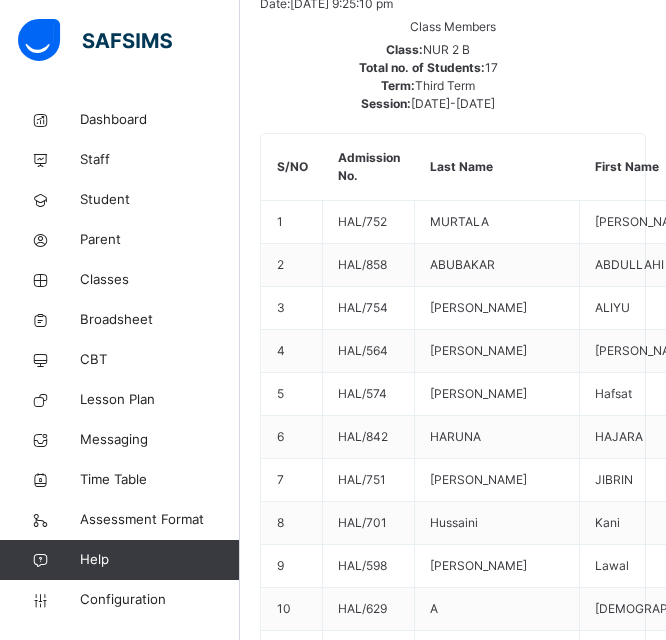 click on "Assess Students" at bounding box center (605, 2270) 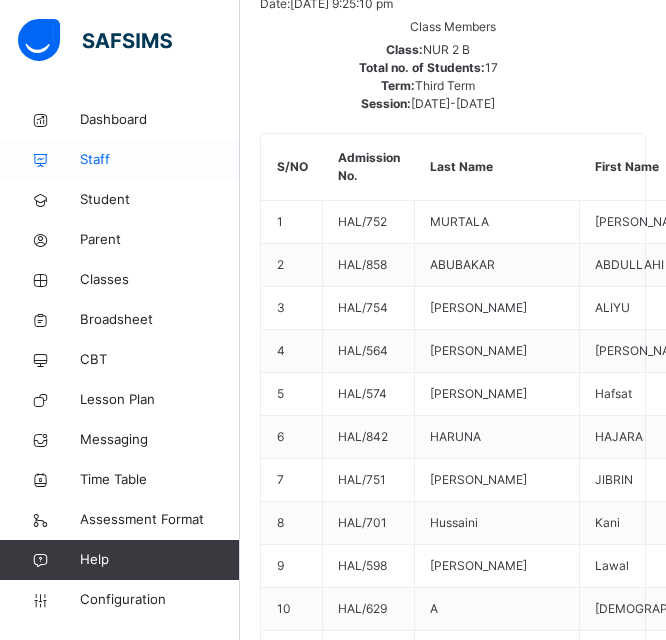click on "Staff" at bounding box center (160, 160) 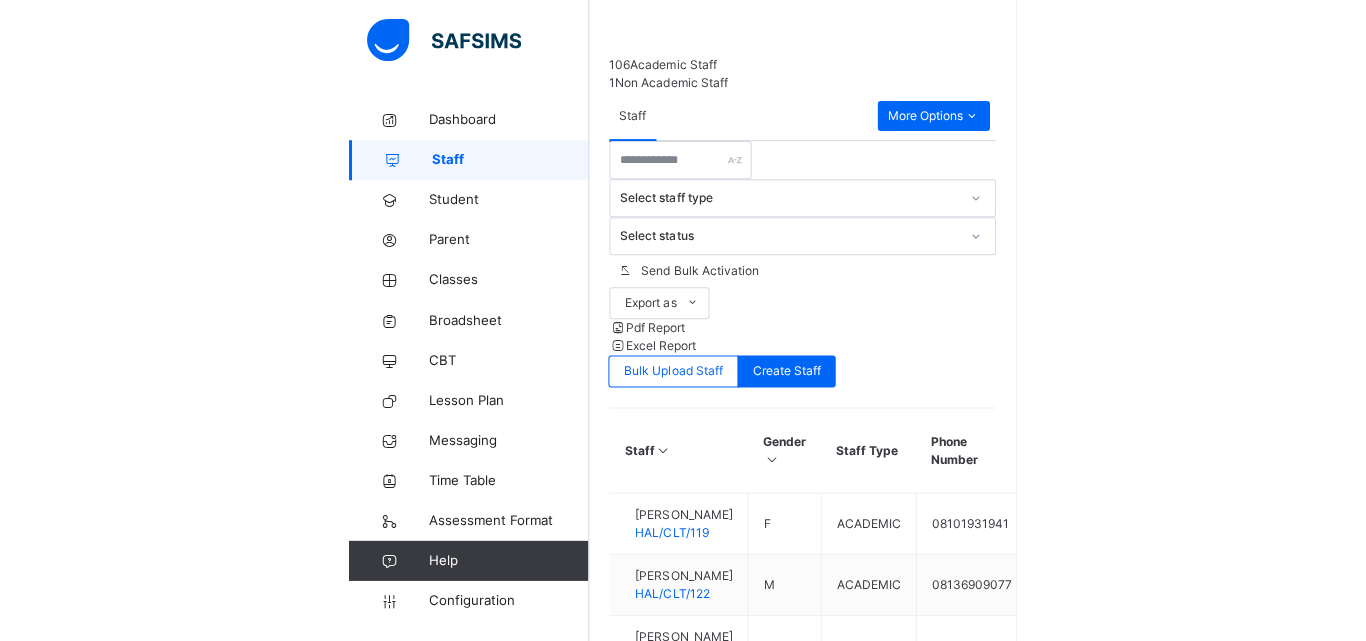 scroll, scrollTop: 0, scrollLeft: 0, axis: both 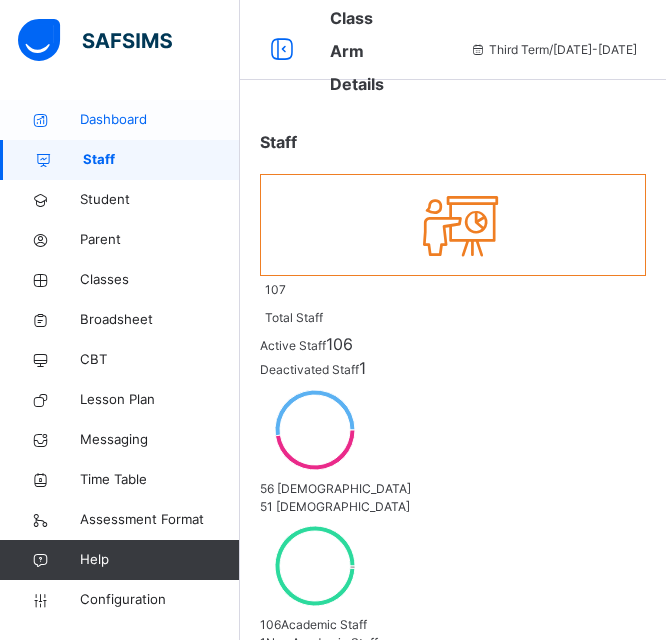click on "Dashboard" at bounding box center (160, 120) 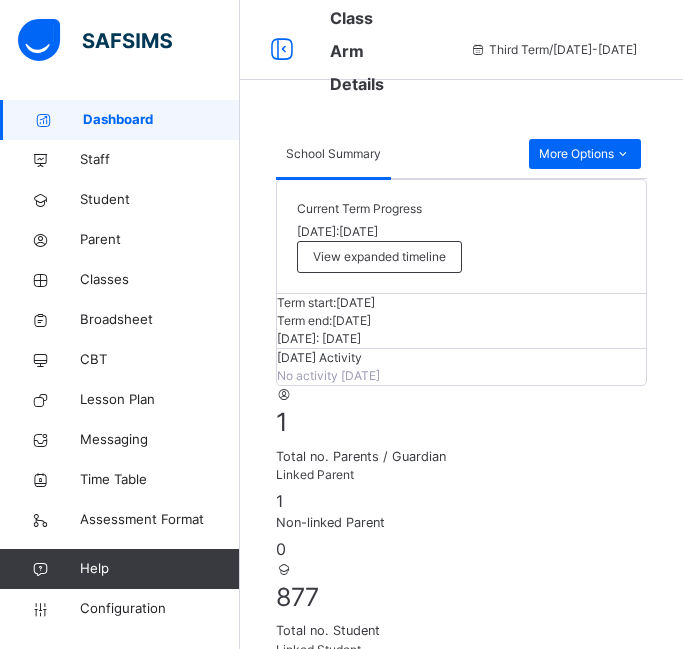 click on "5" at bounding box center [526, 3762] 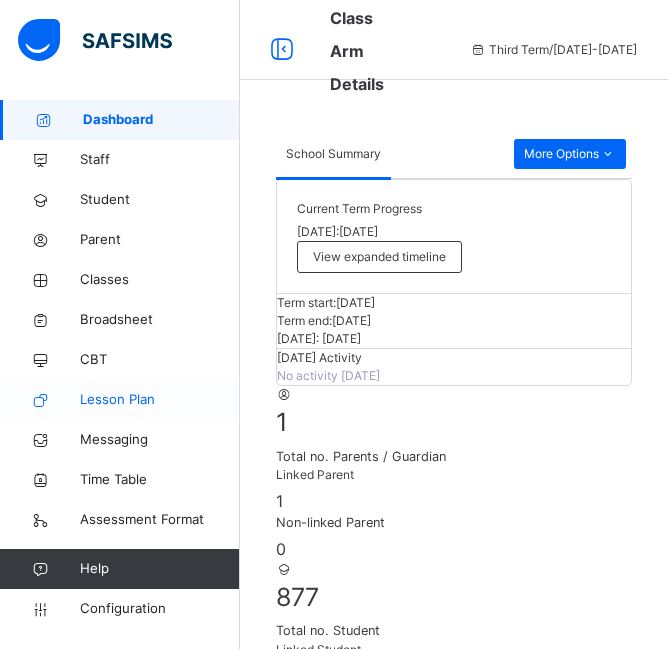 click on "Lesson Plan" at bounding box center (120, 400) 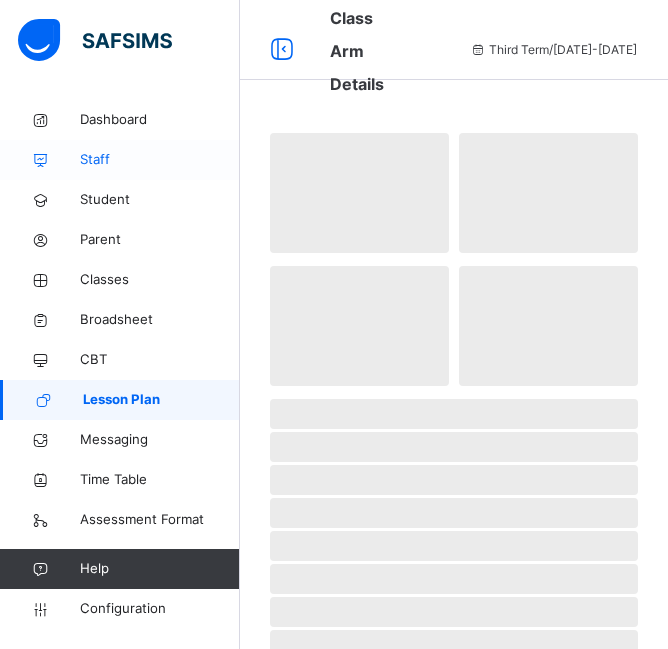 click on "Staff" at bounding box center (160, 160) 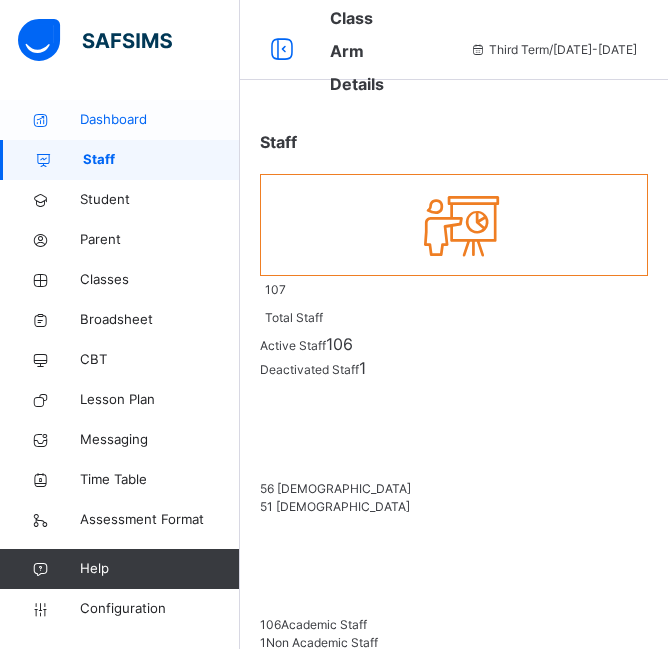 click on "Dashboard" at bounding box center (160, 120) 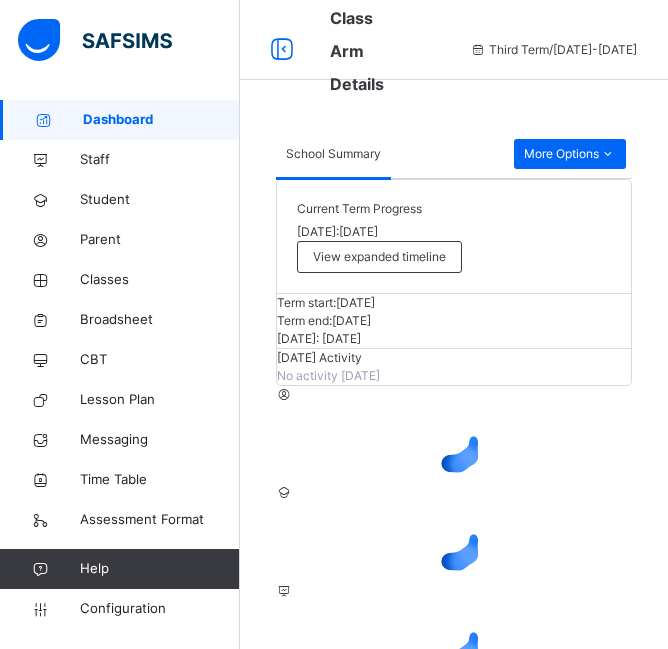 click on "Dashboard" at bounding box center (161, 120) 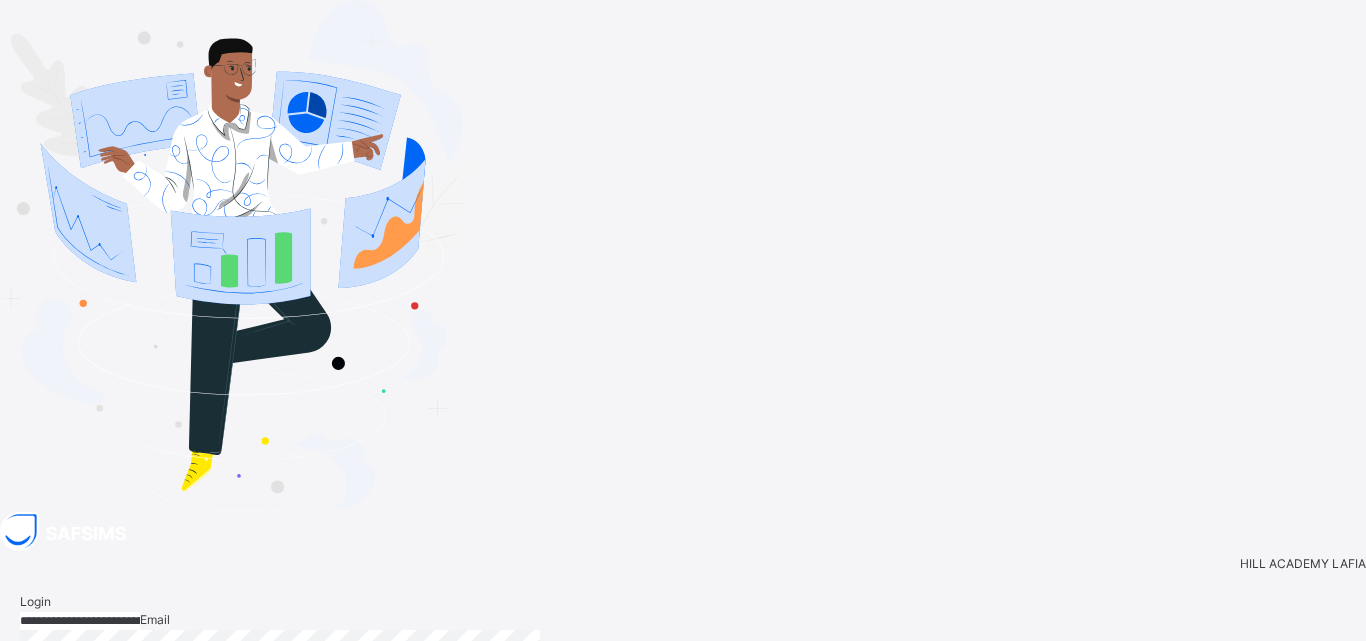 click on "Login" at bounding box center (1322, 788) 